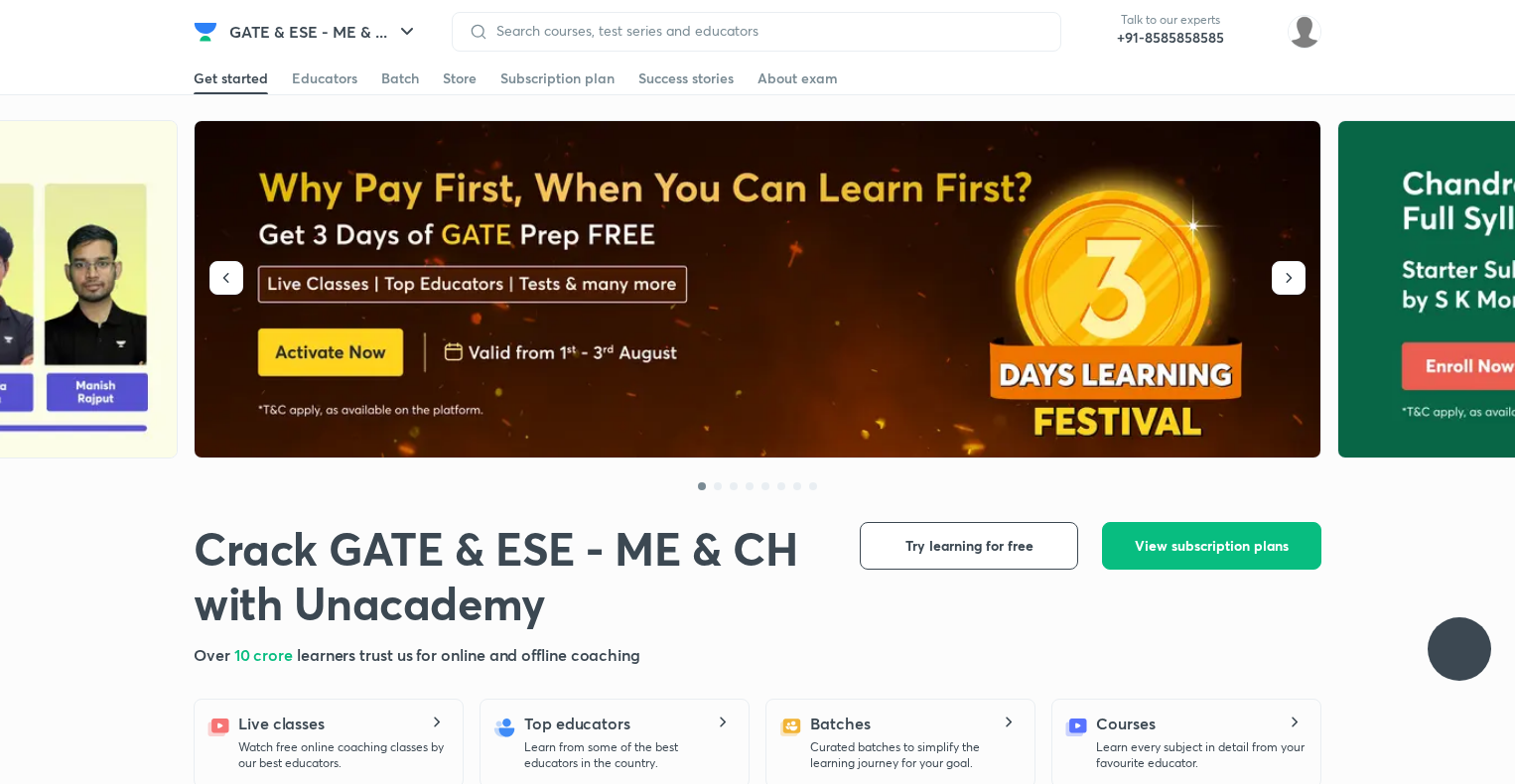 scroll, scrollTop: 0, scrollLeft: 0, axis: both 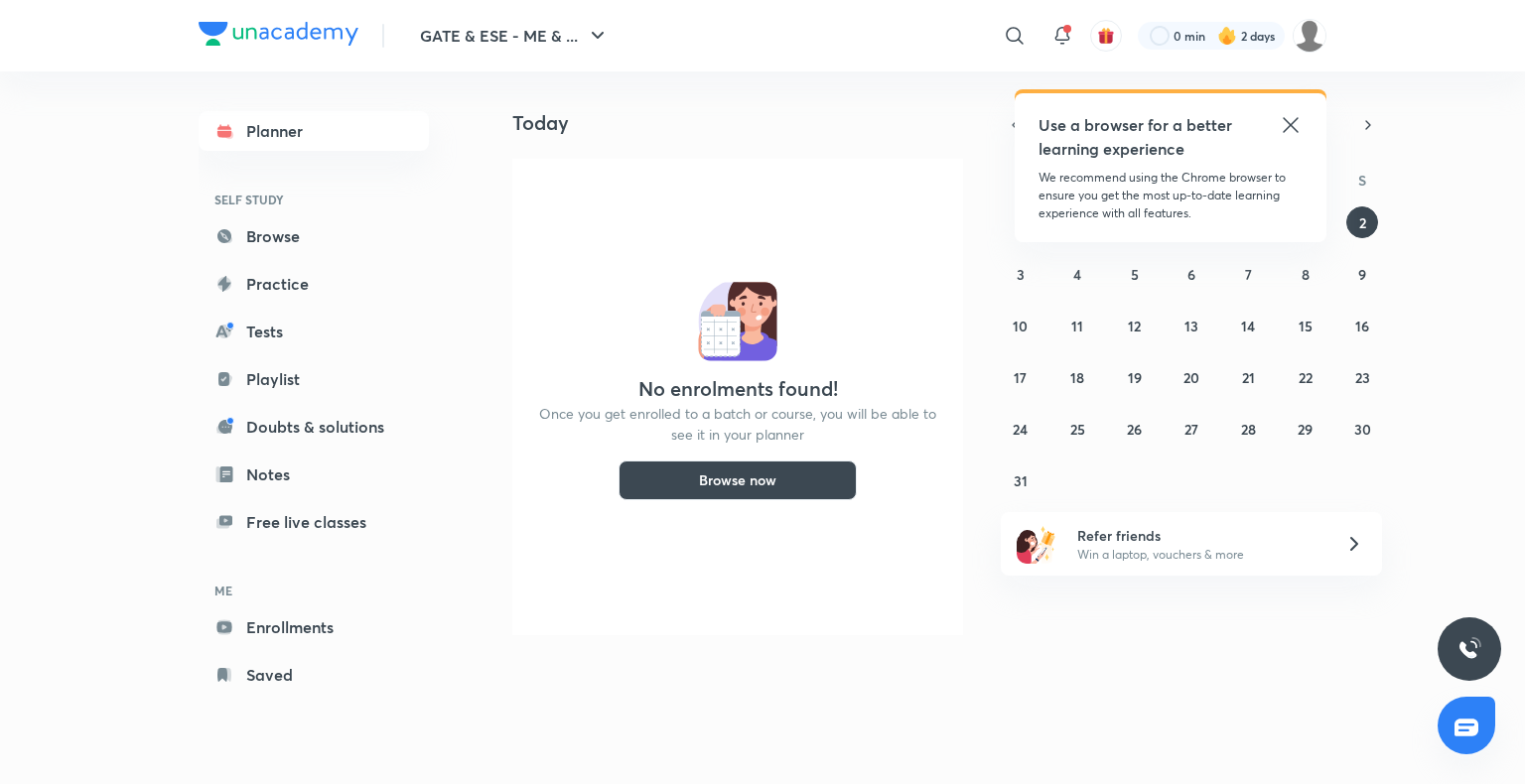 click 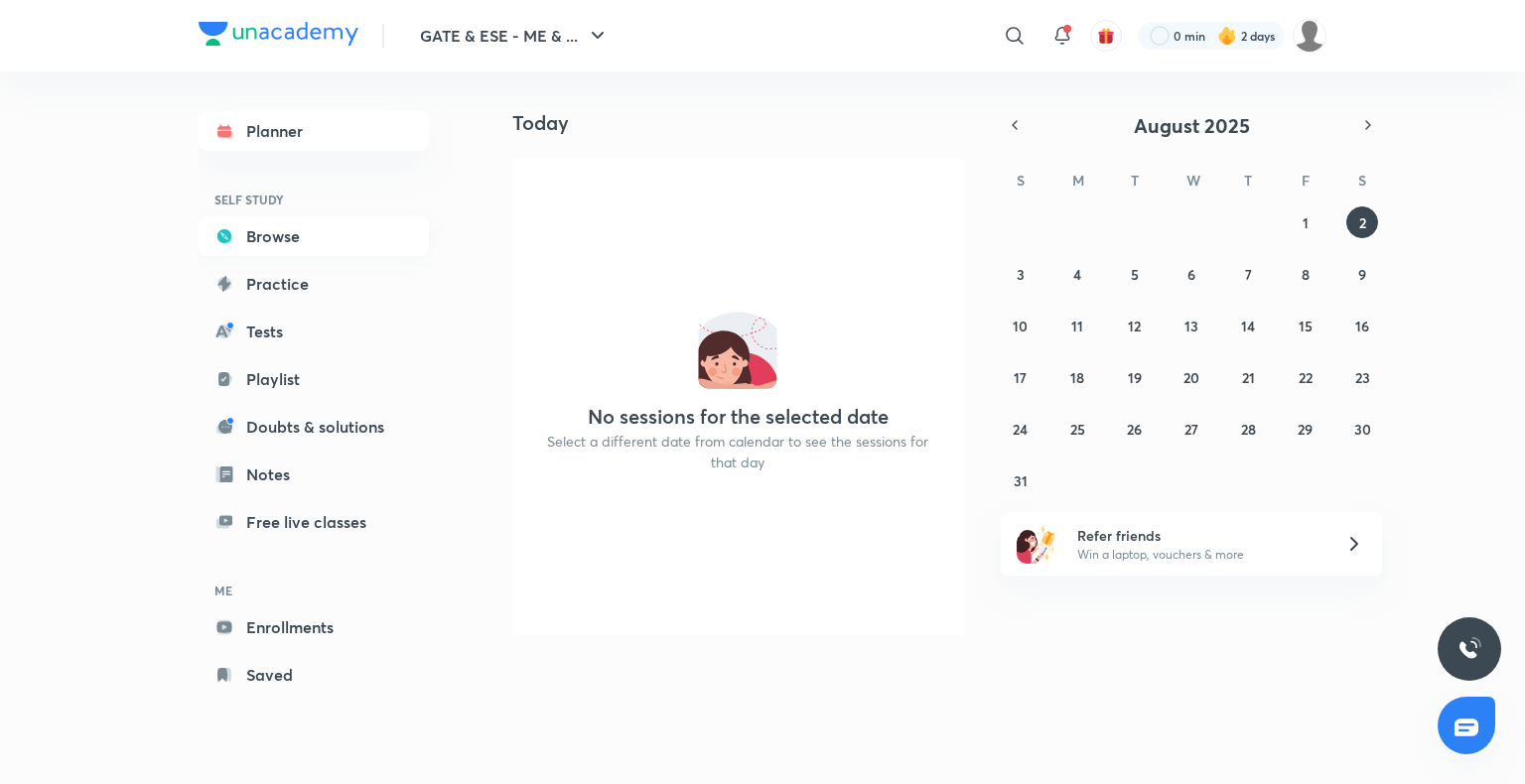 click on "Browse" at bounding box center (314, 236) 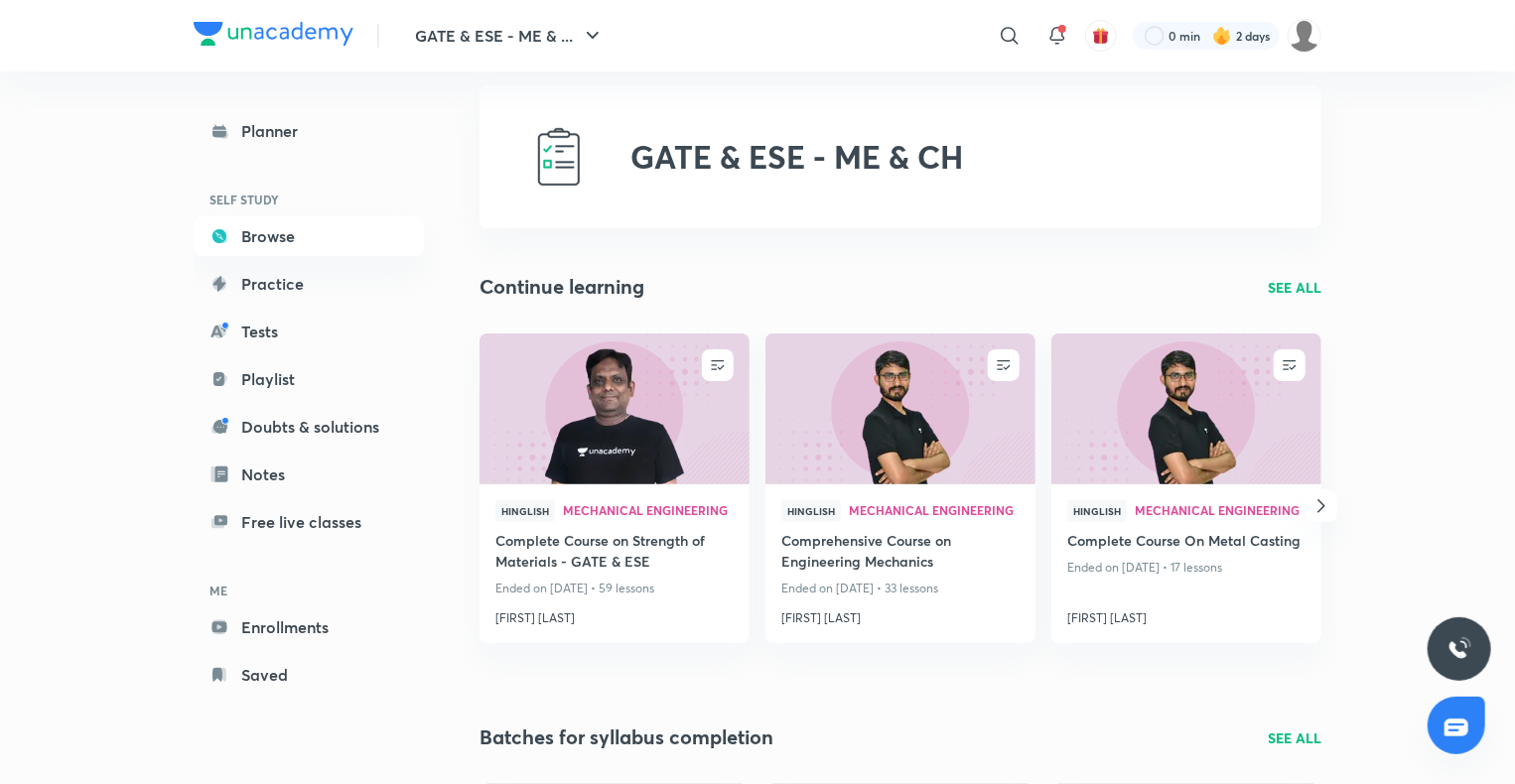 scroll, scrollTop: 0, scrollLeft: 0, axis: both 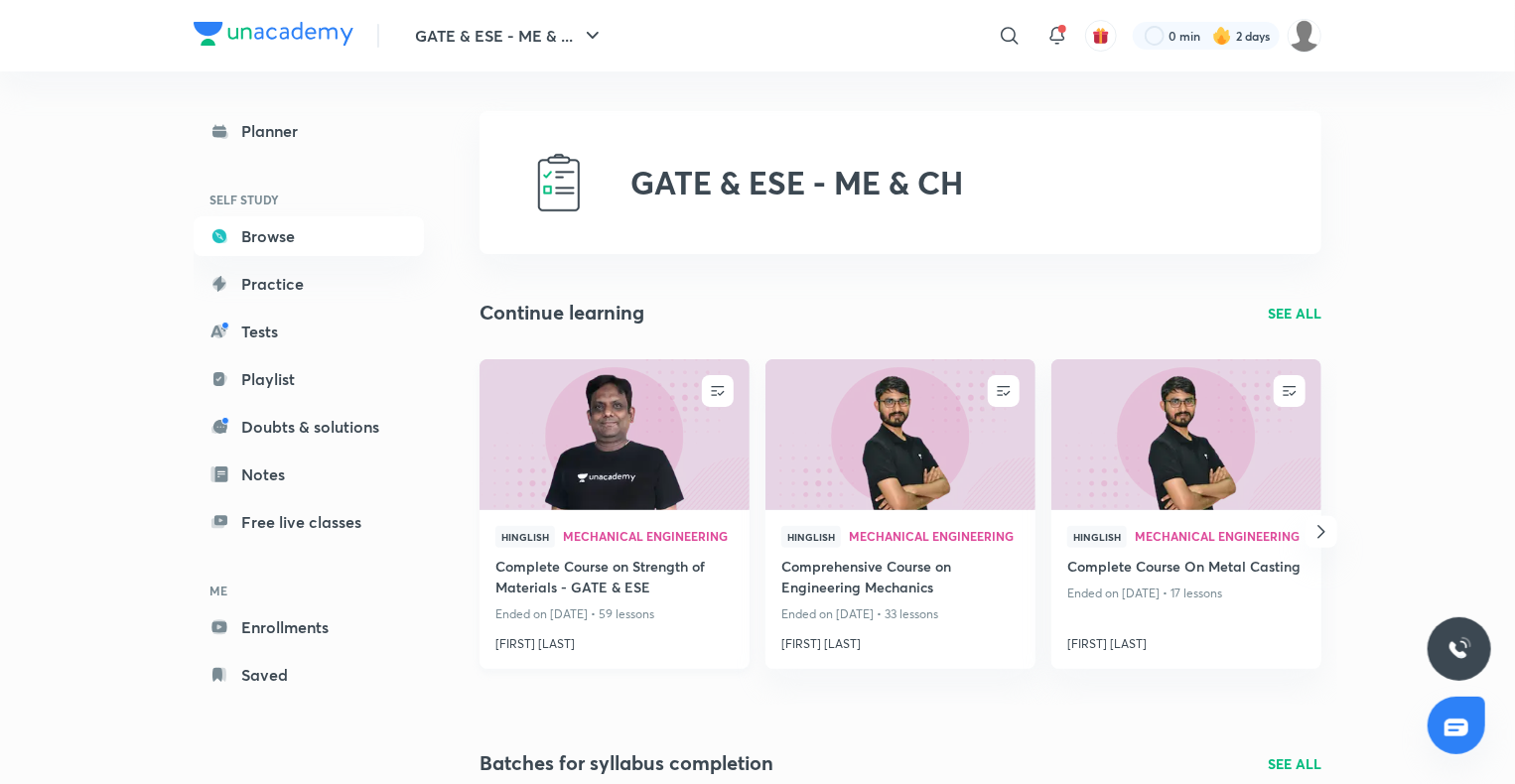 click at bounding box center [614, 434] 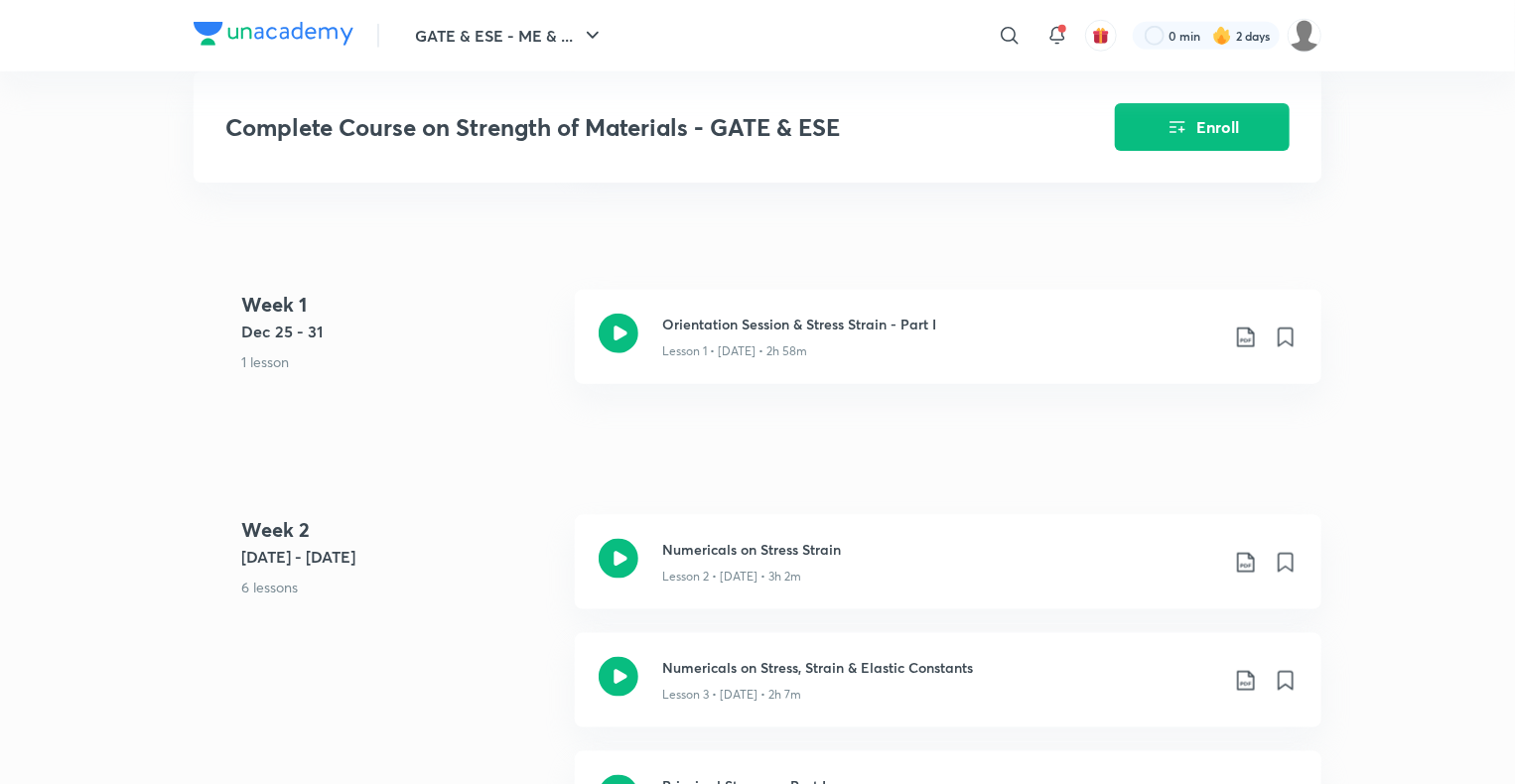 scroll, scrollTop: 982, scrollLeft: 0, axis: vertical 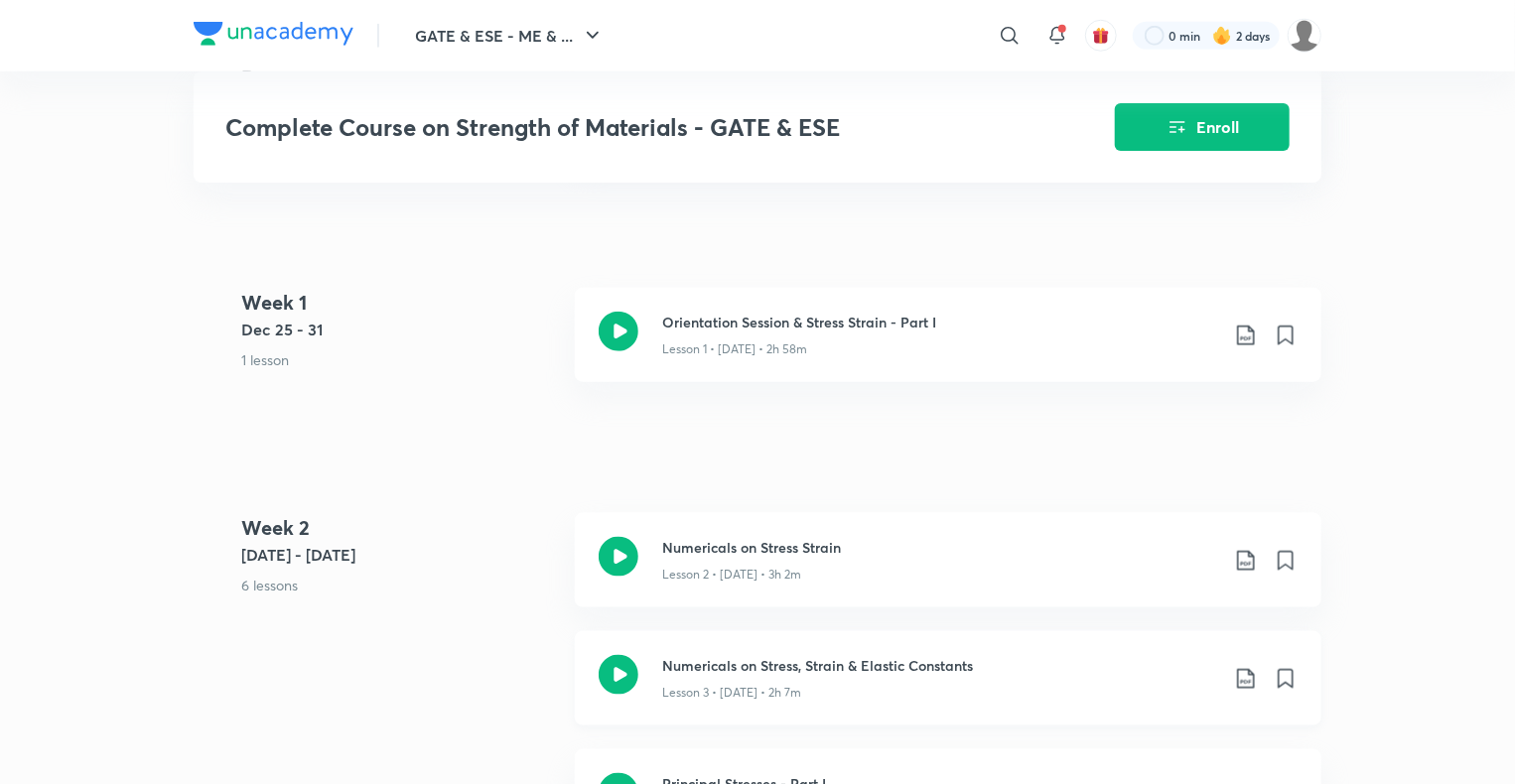 click on "Lesson 3 • [DATE] • 2h 7m" at bounding box center [732, 693] 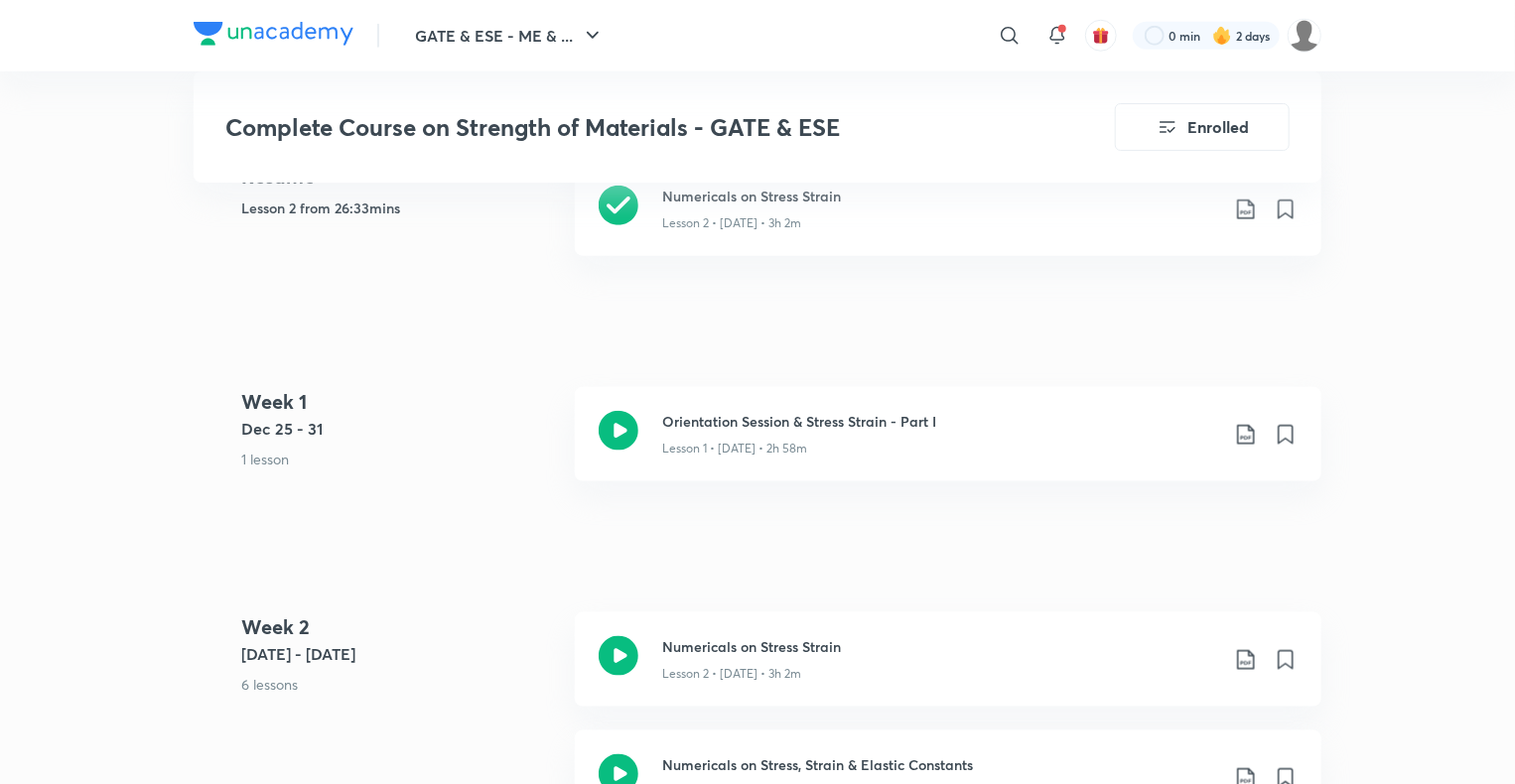 scroll, scrollTop: 1082, scrollLeft: 0, axis: vertical 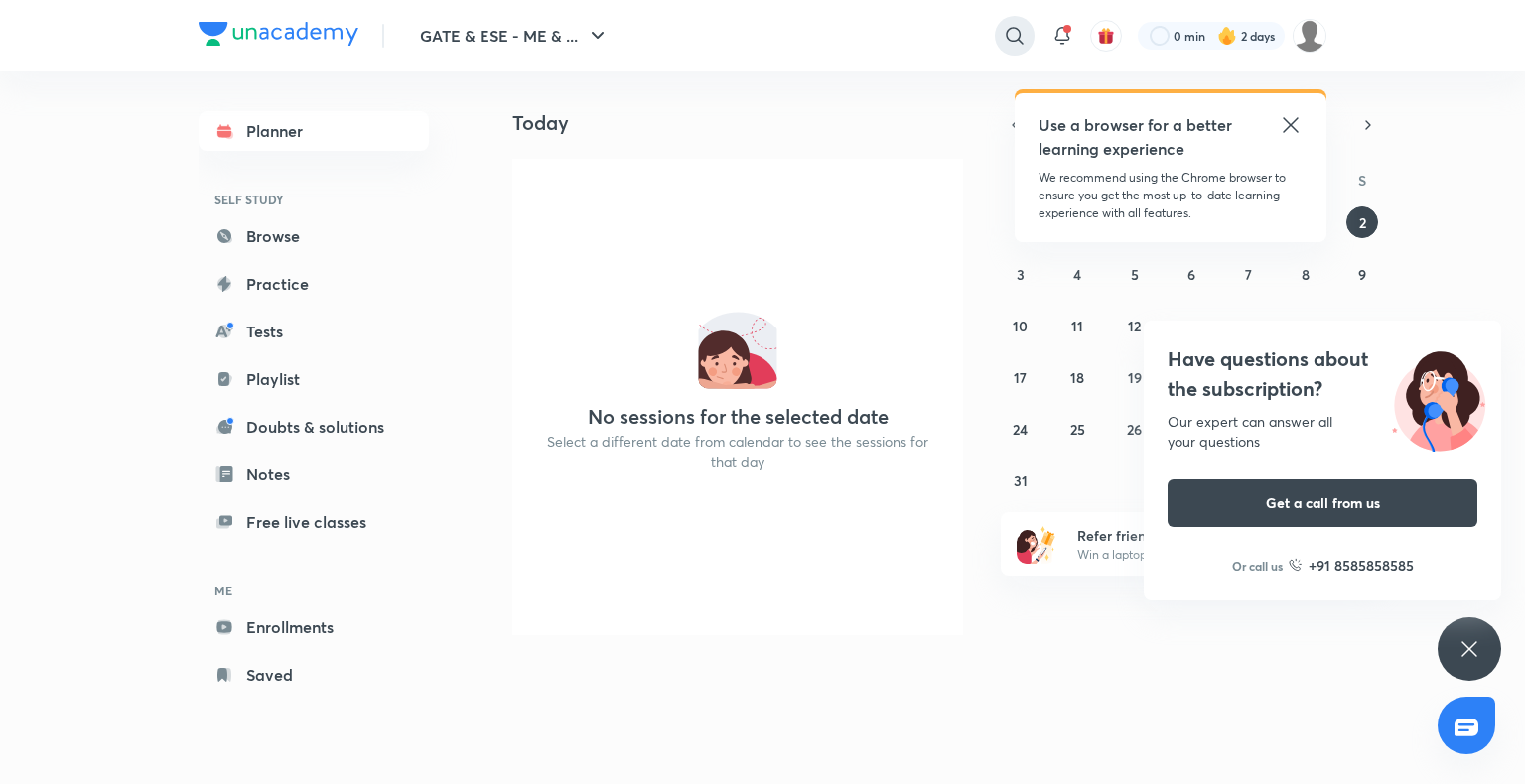 click 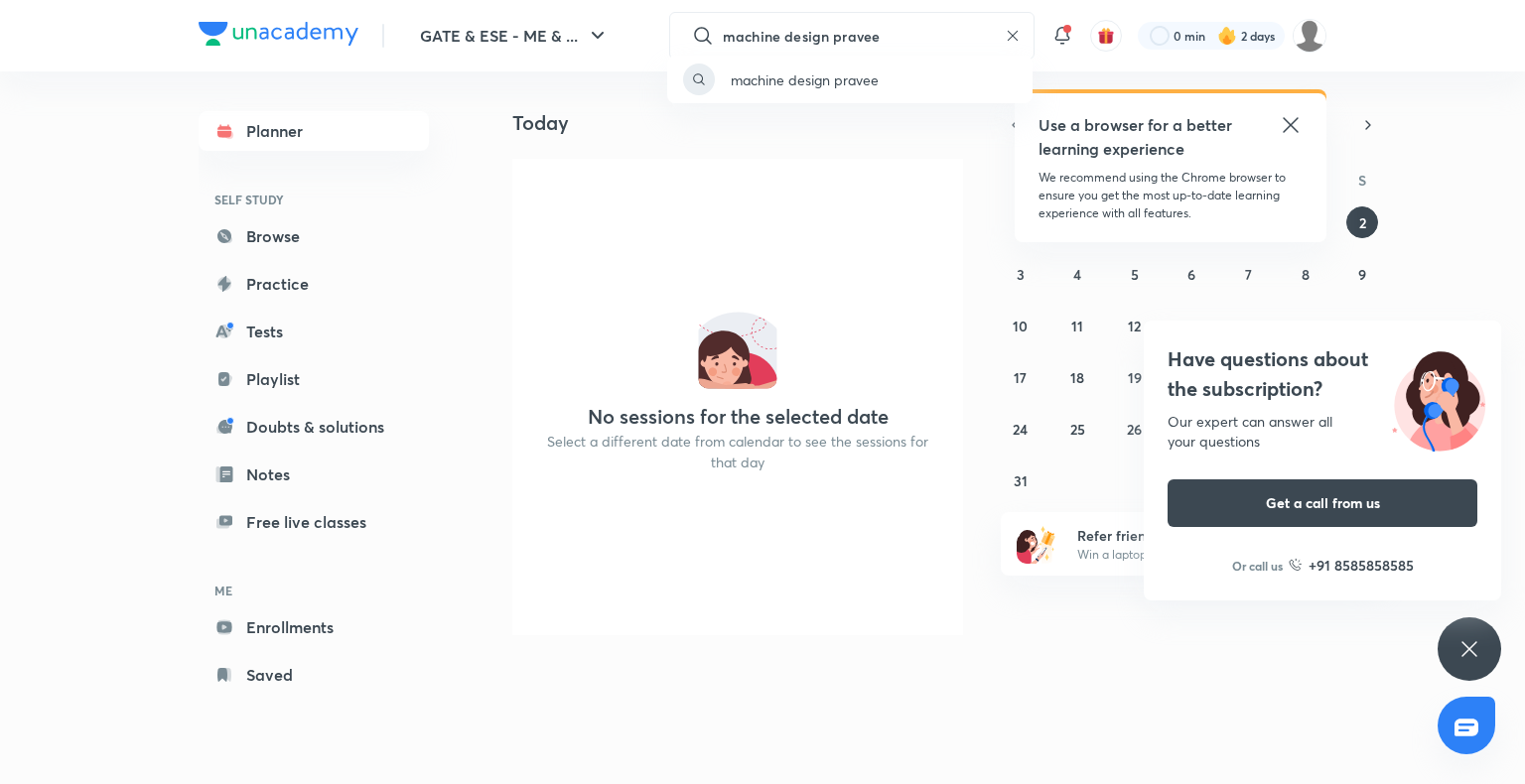 click on "machine design pravee" at bounding box center [762, 392] 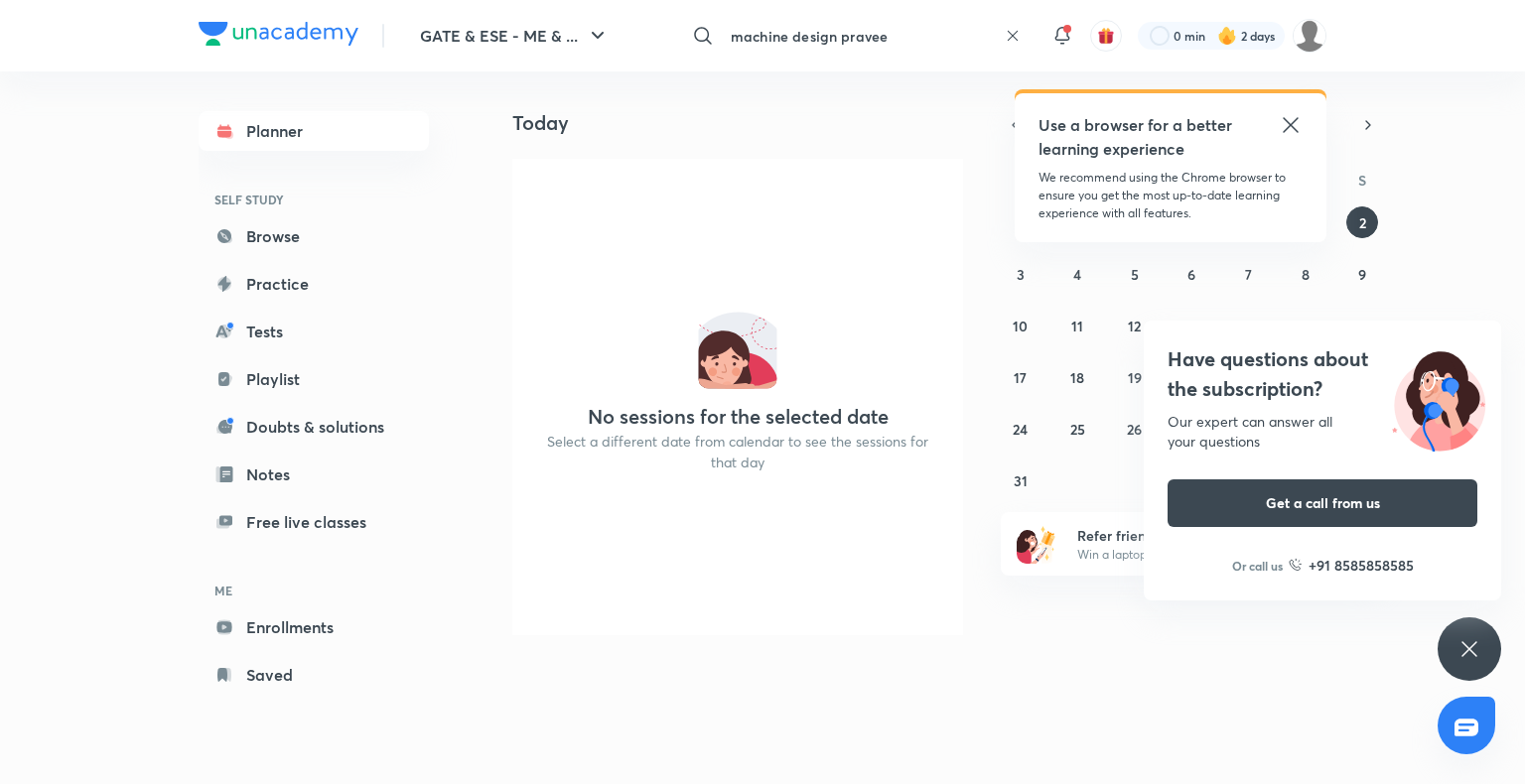 click on "machine design pravee" at bounding box center (860, 36) 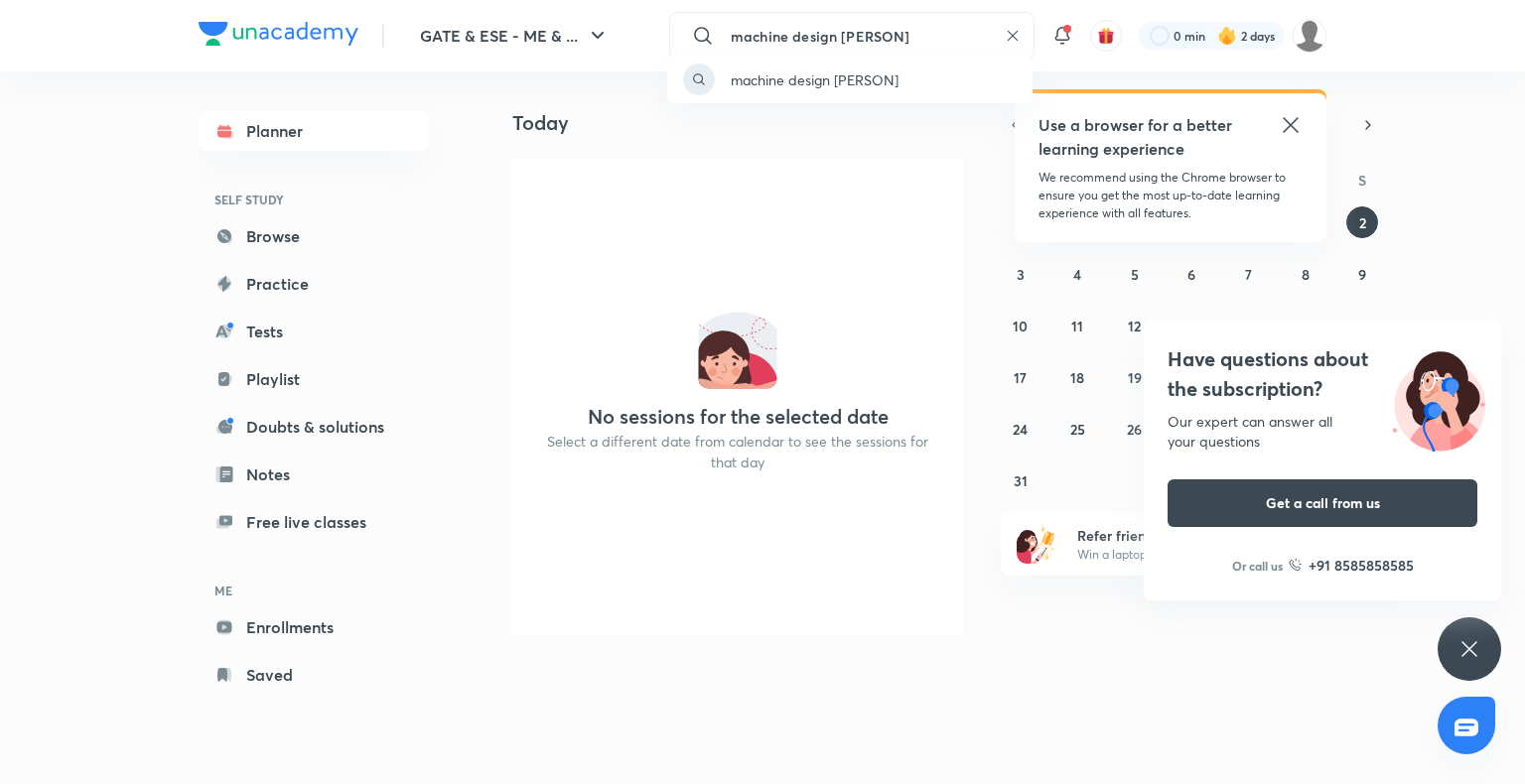 type on "machine design praveen" 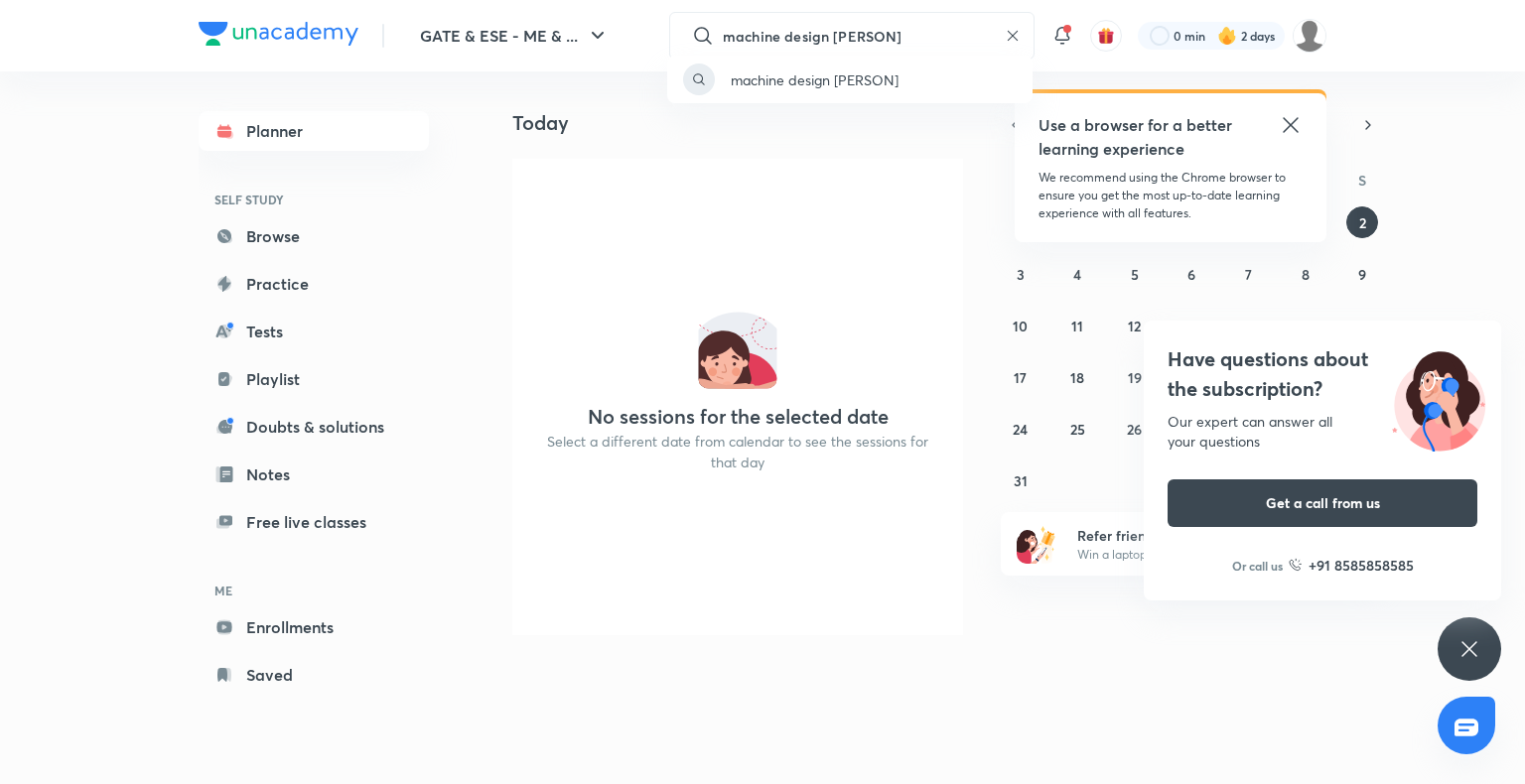 click on "machine design praveen" at bounding box center [762, 392] 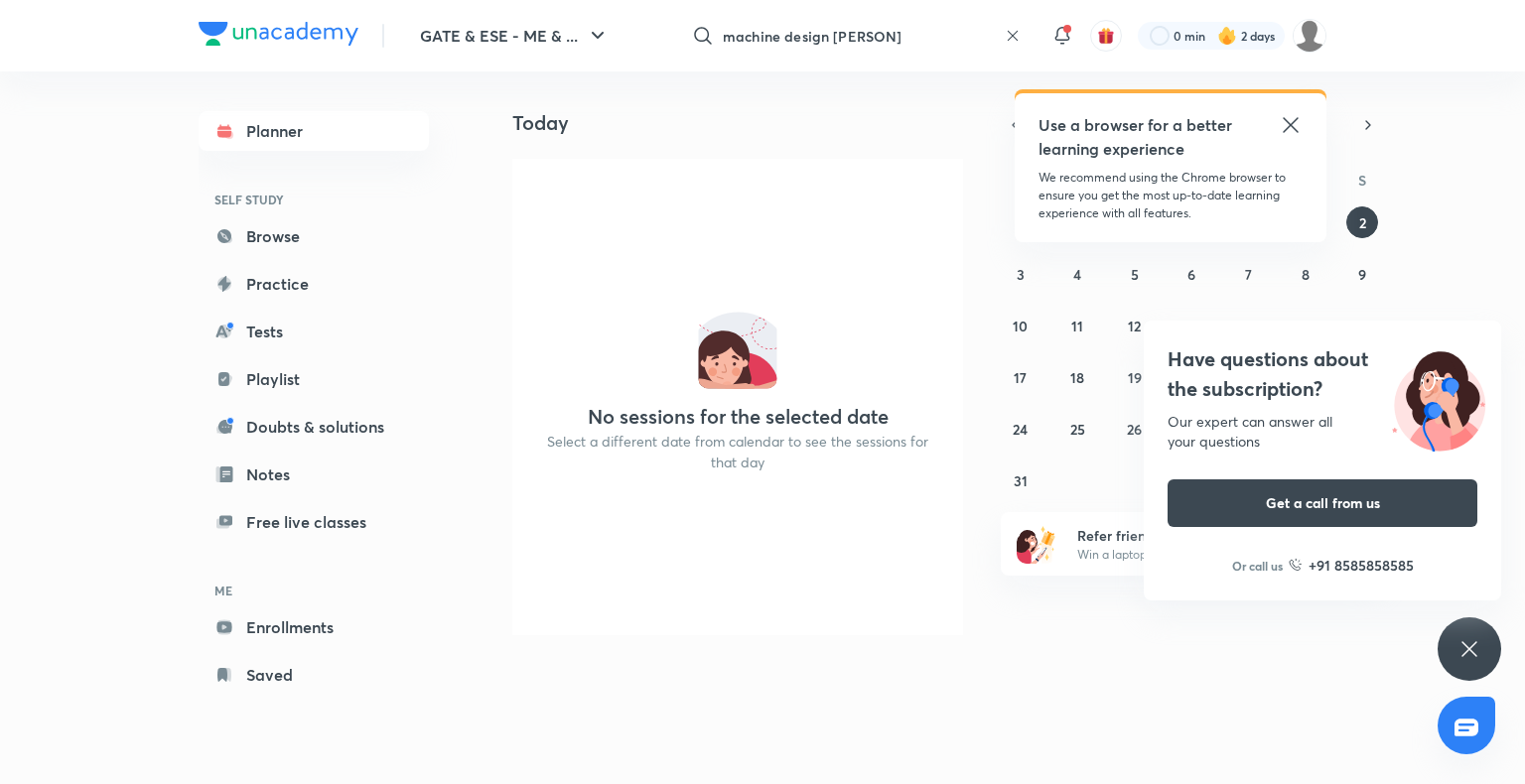 click 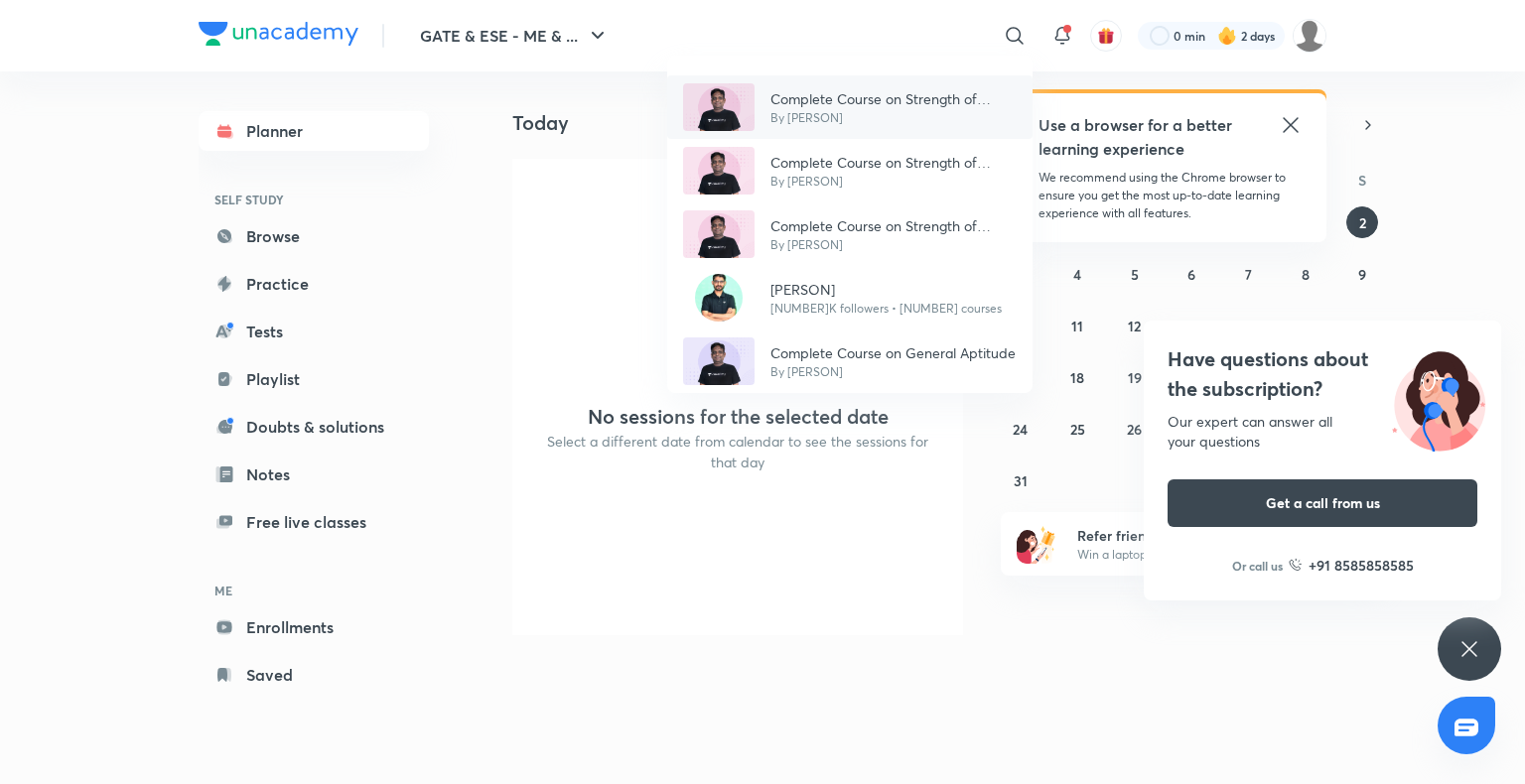 click on "Complete Course on Strength of Materials - GATE & ESE" at bounding box center [894, 98] 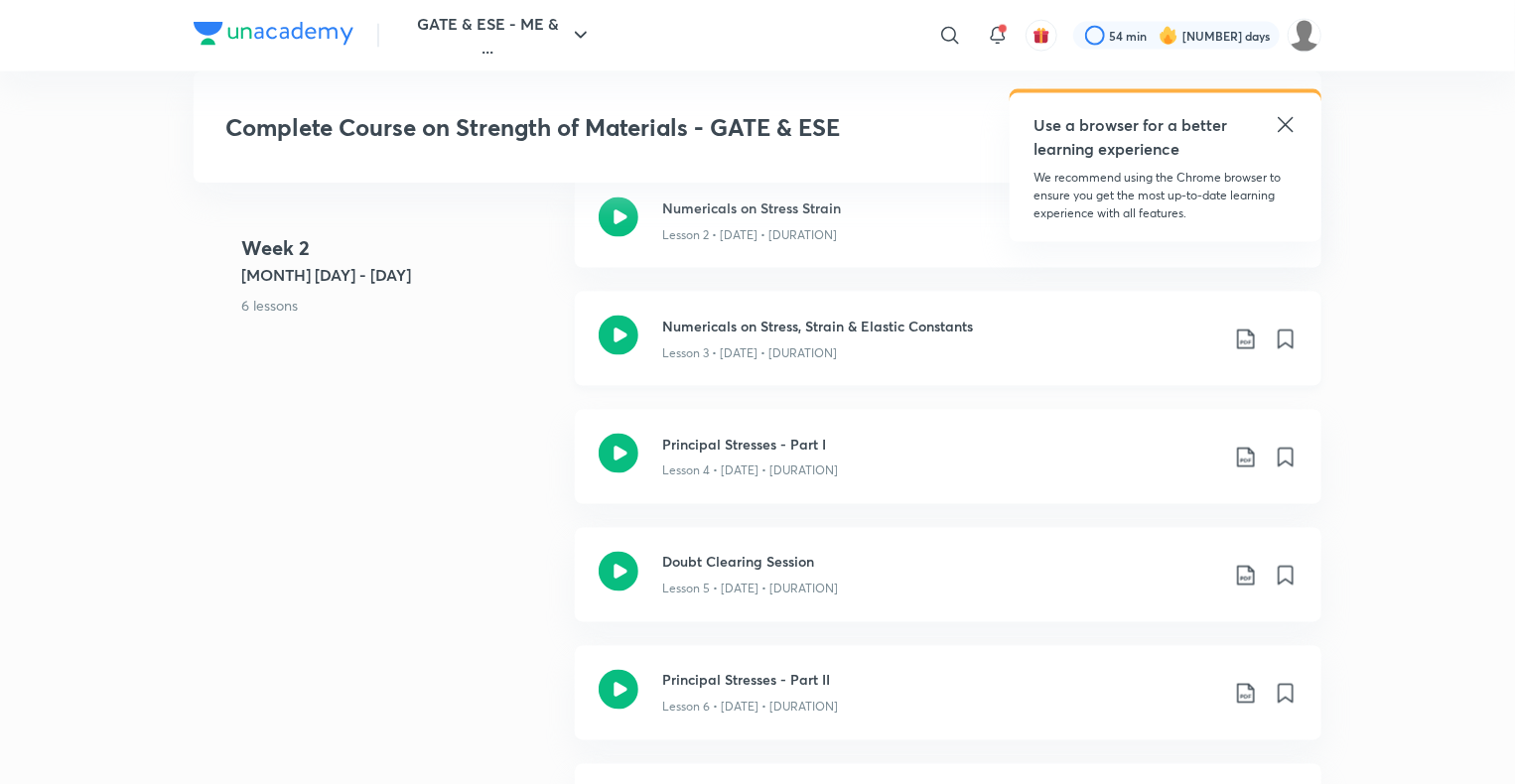 scroll, scrollTop: 1421, scrollLeft: 0, axis: vertical 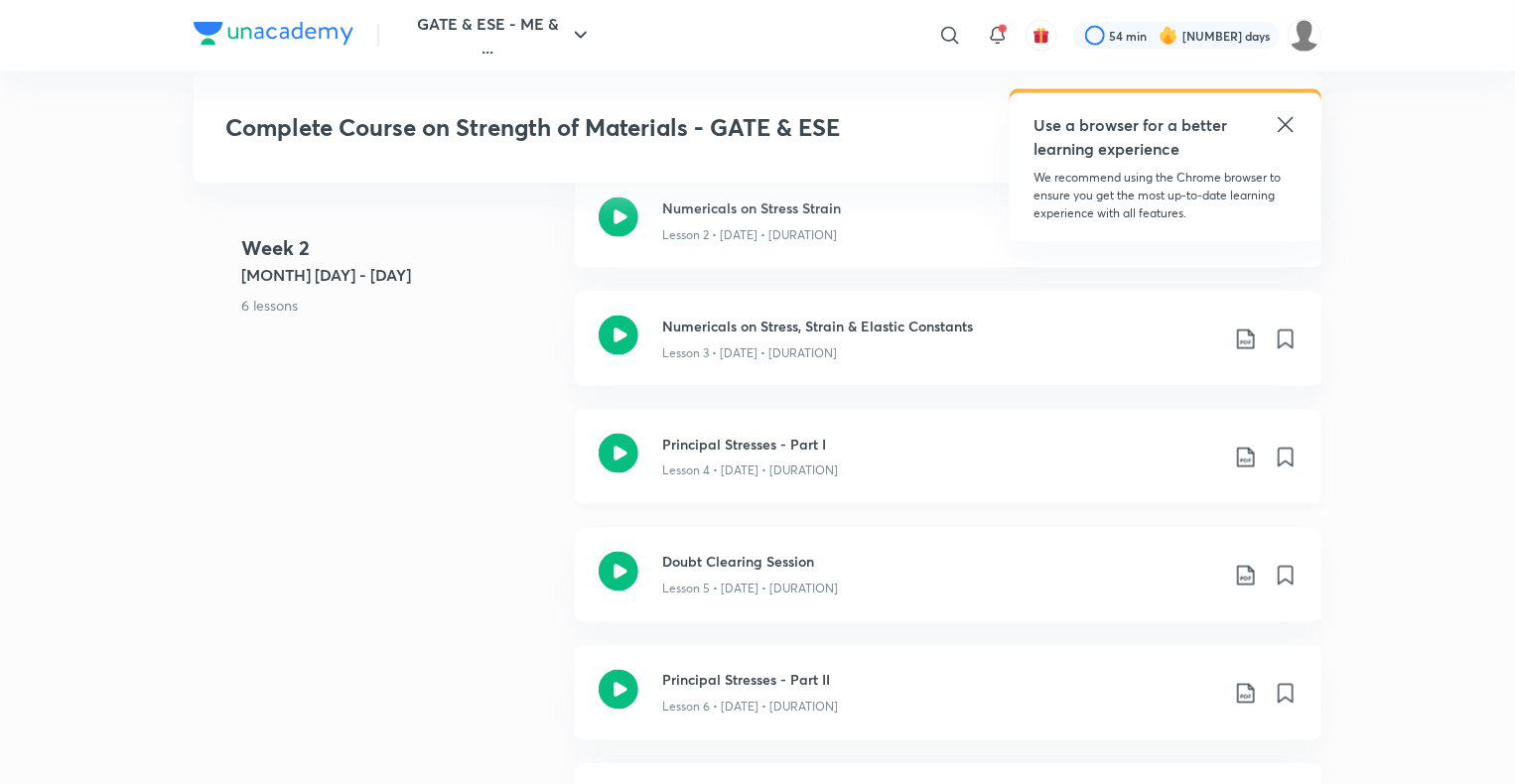 click on "Lesson 4 • [DATE] • 2h 7m" at bounding box center [940, 467] 